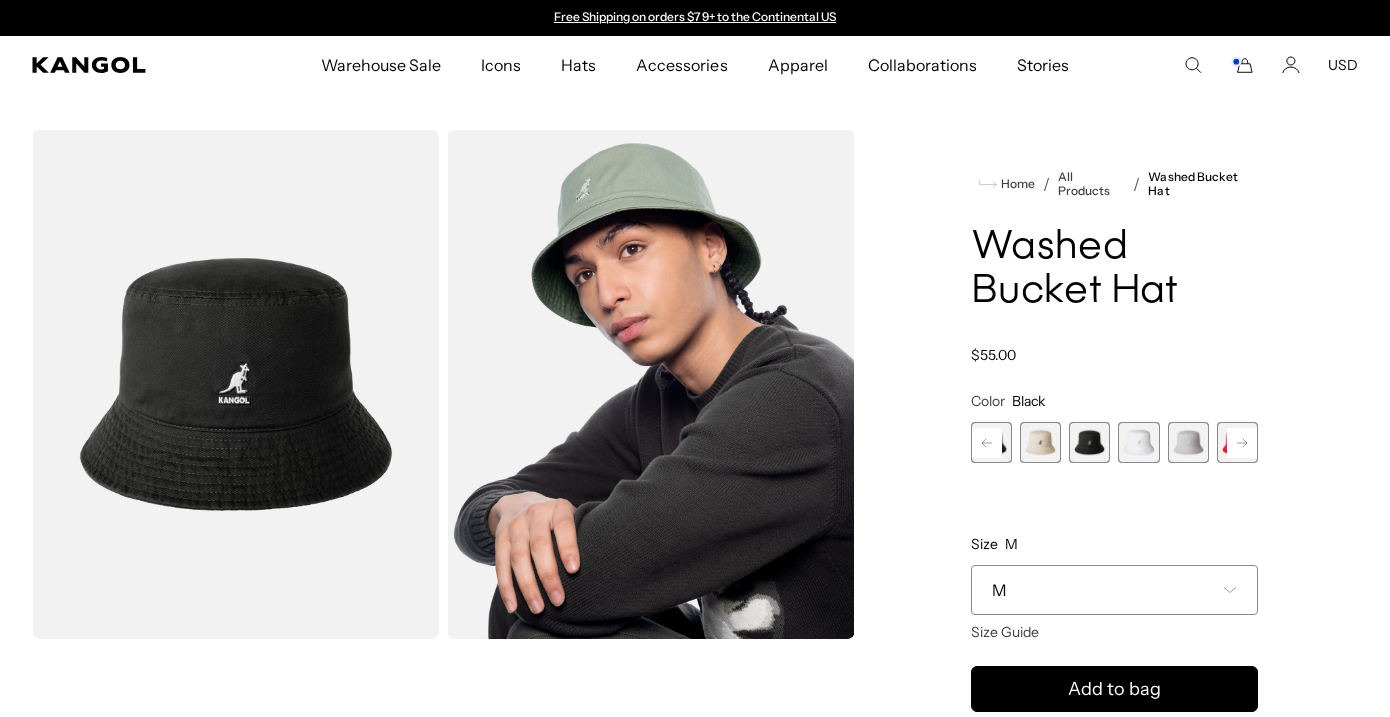 scroll, scrollTop: 0, scrollLeft: 0, axis: both 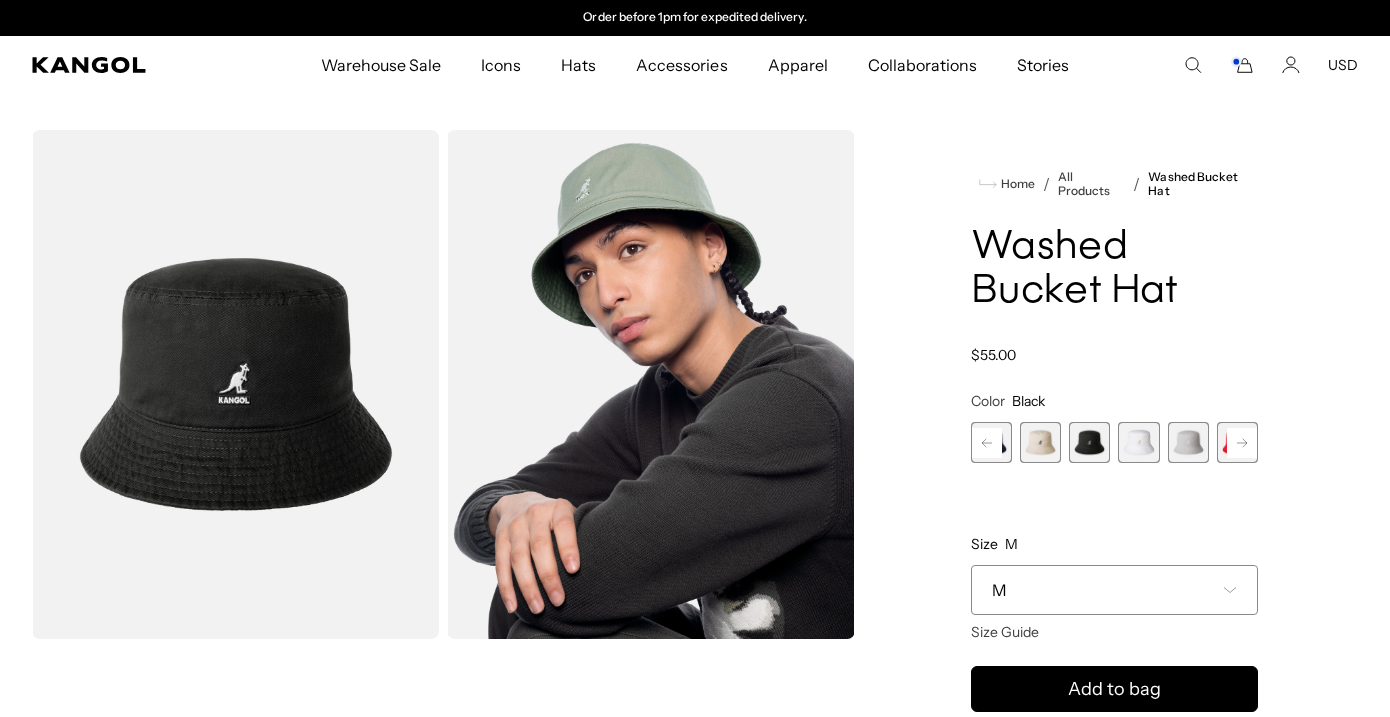 click 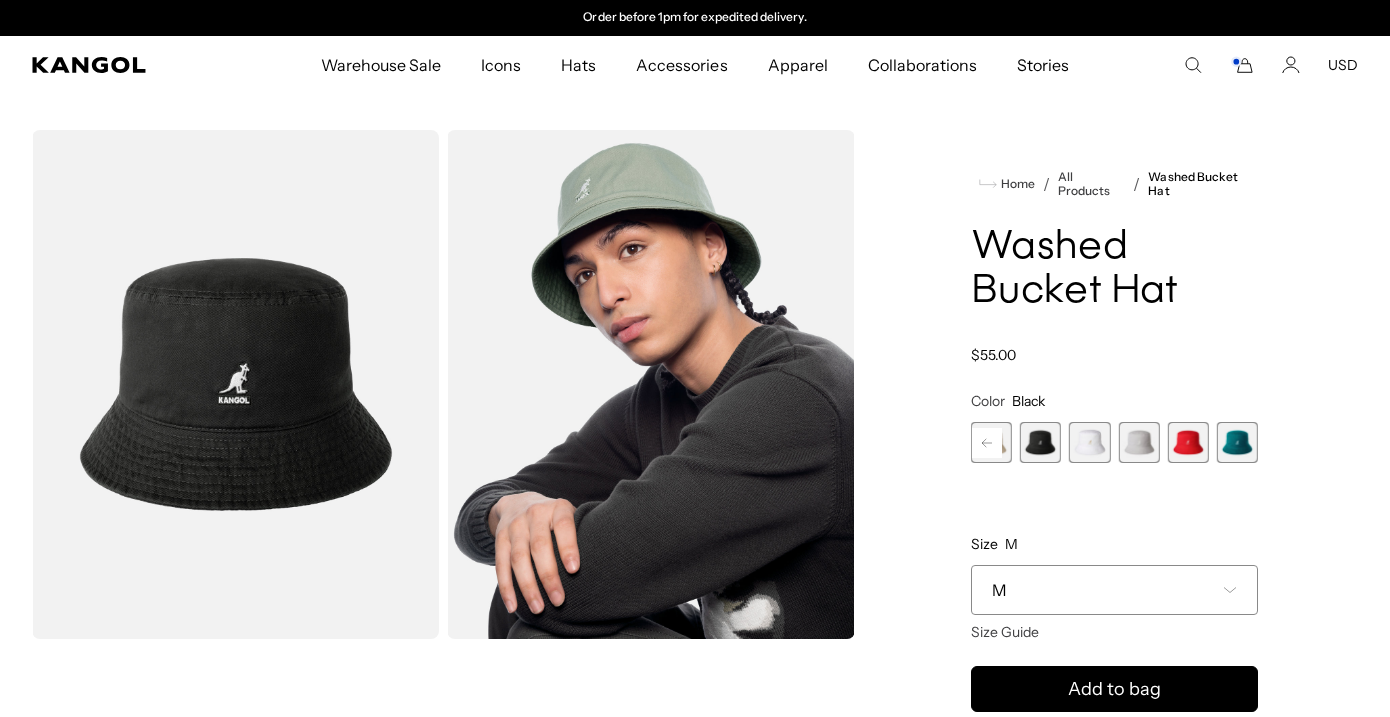 click at bounding box center (1188, 442) 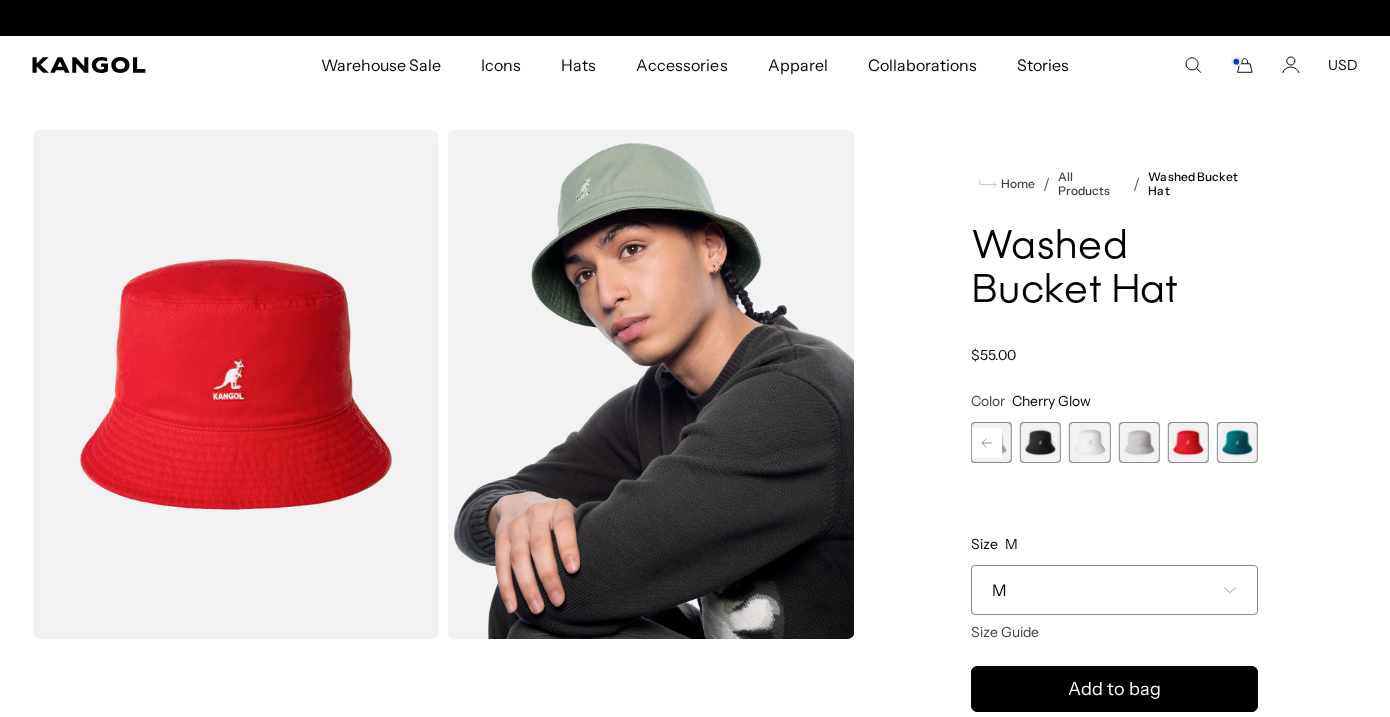 scroll, scrollTop: 0, scrollLeft: 412, axis: horizontal 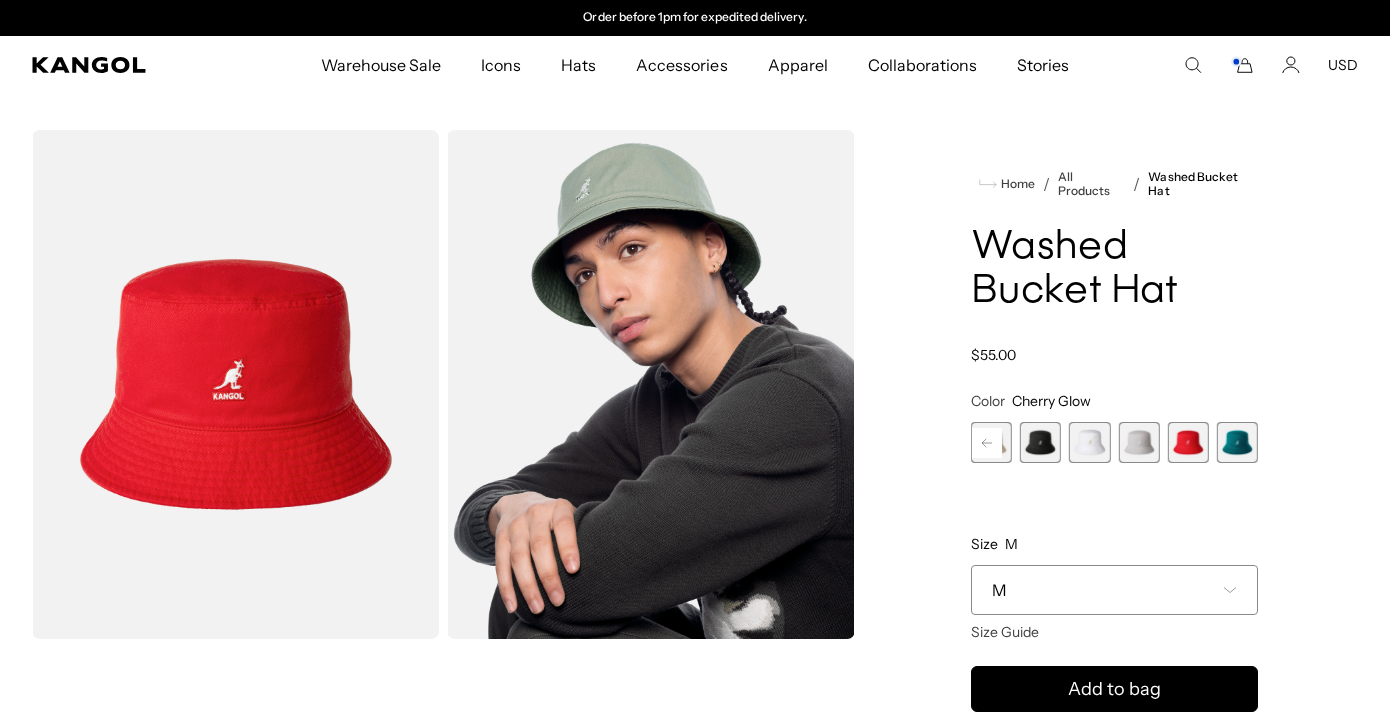 click 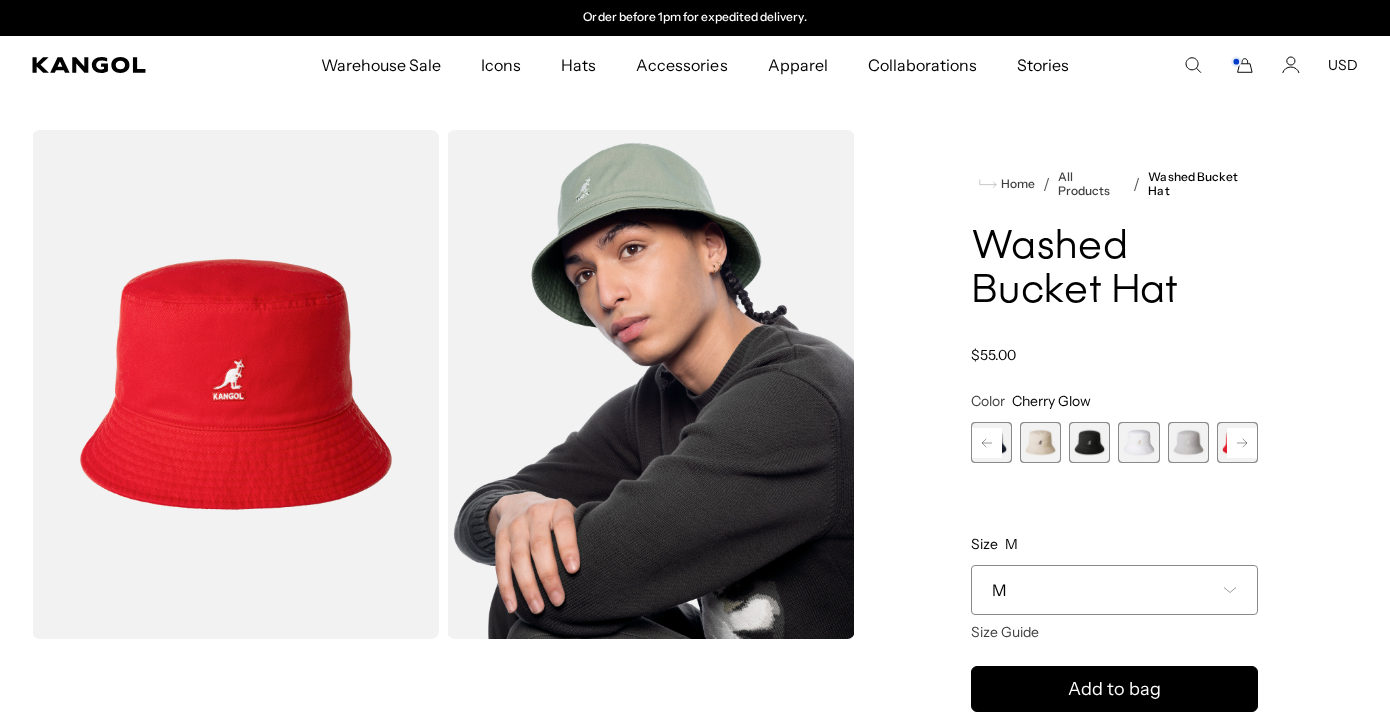 click at bounding box center (1089, 442) 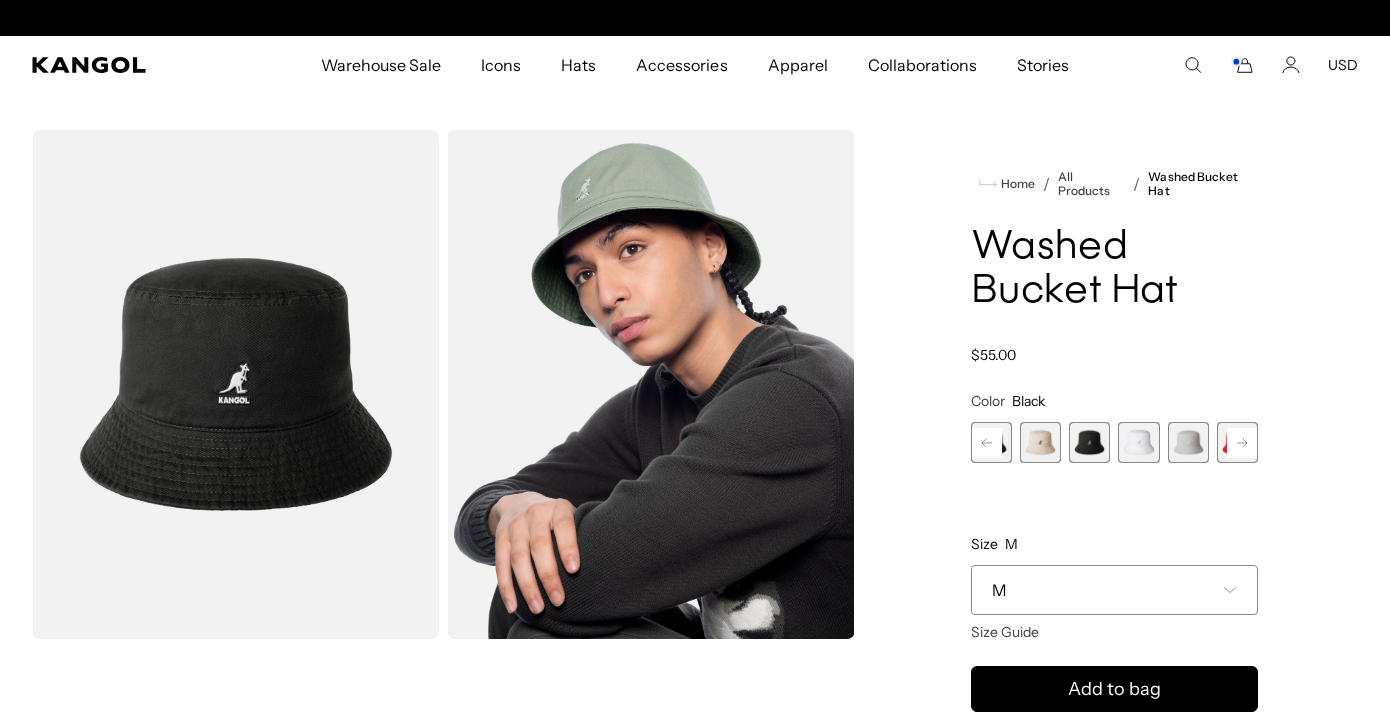 scroll, scrollTop: 91, scrollLeft: 0, axis: vertical 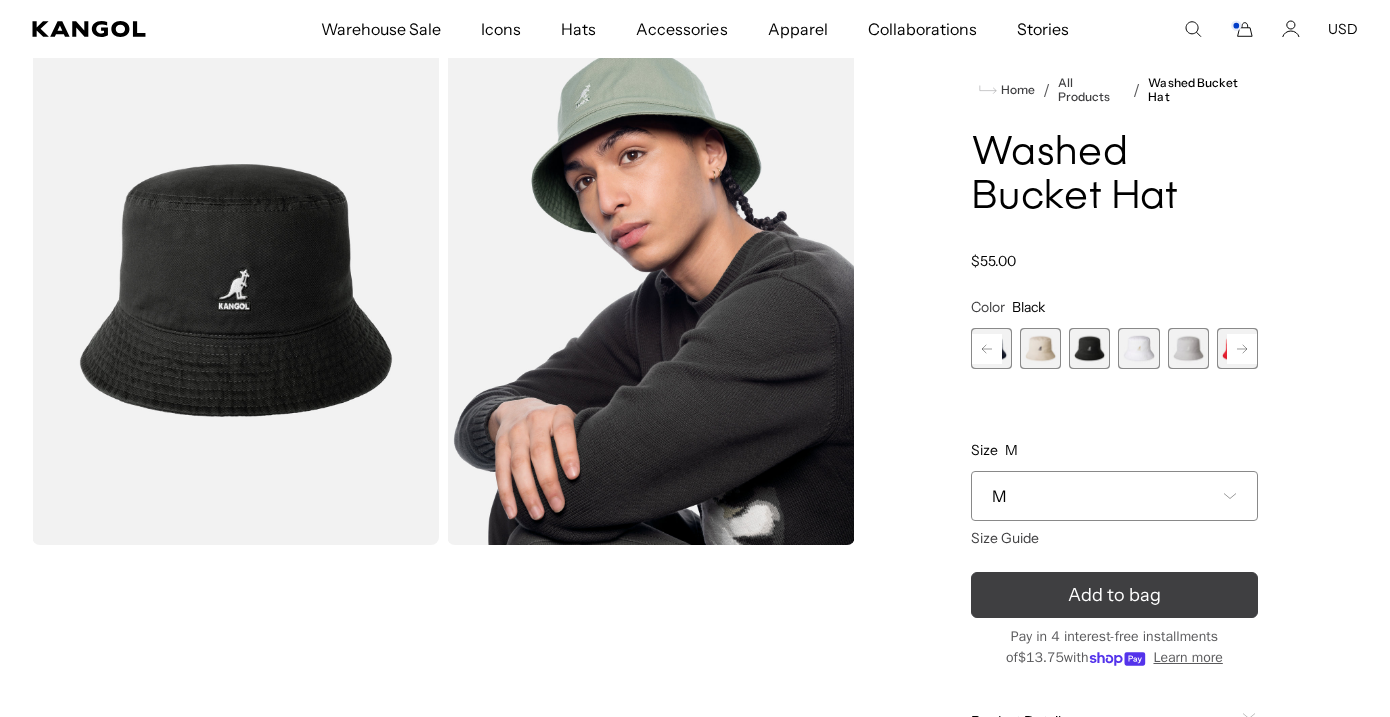 click on "Add to bag" at bounding box center (1114, 595) 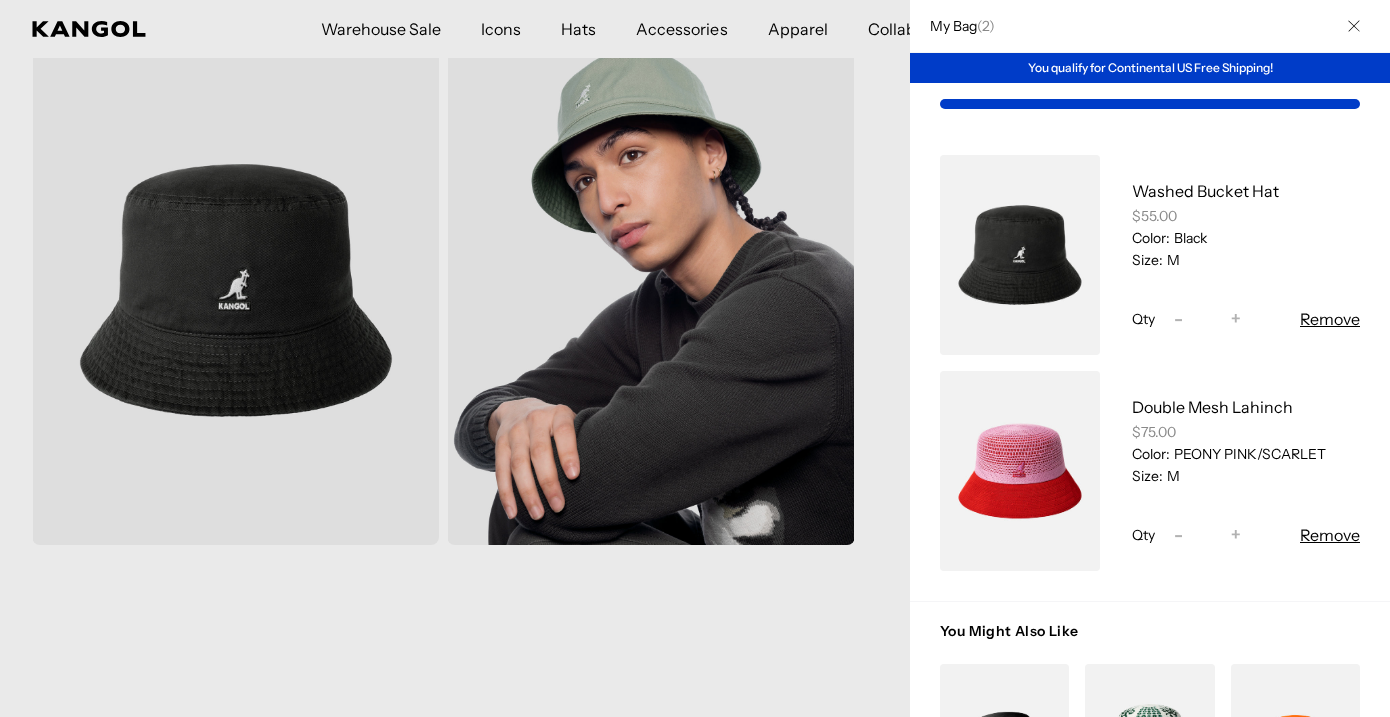 click at bounding box center (695, 358) 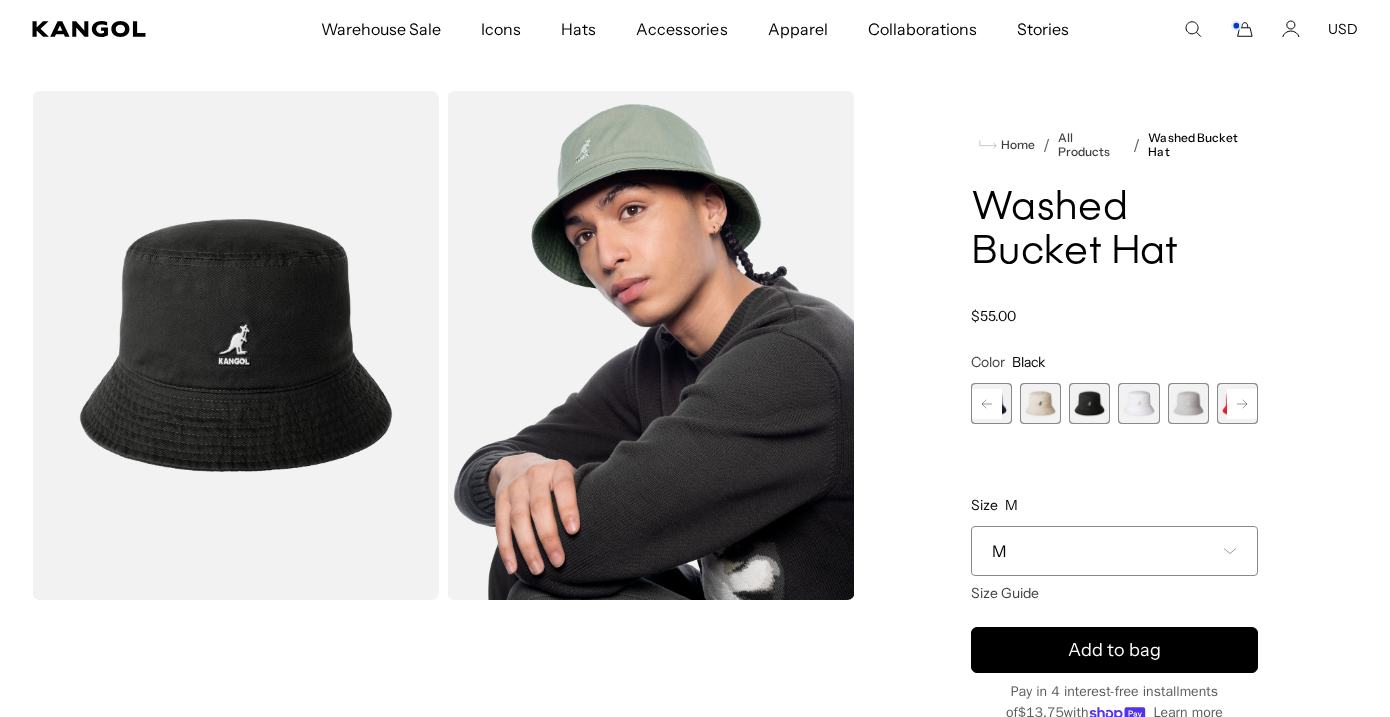 scroll, scrollTop: 0, scrollLeft: 0, axis: both 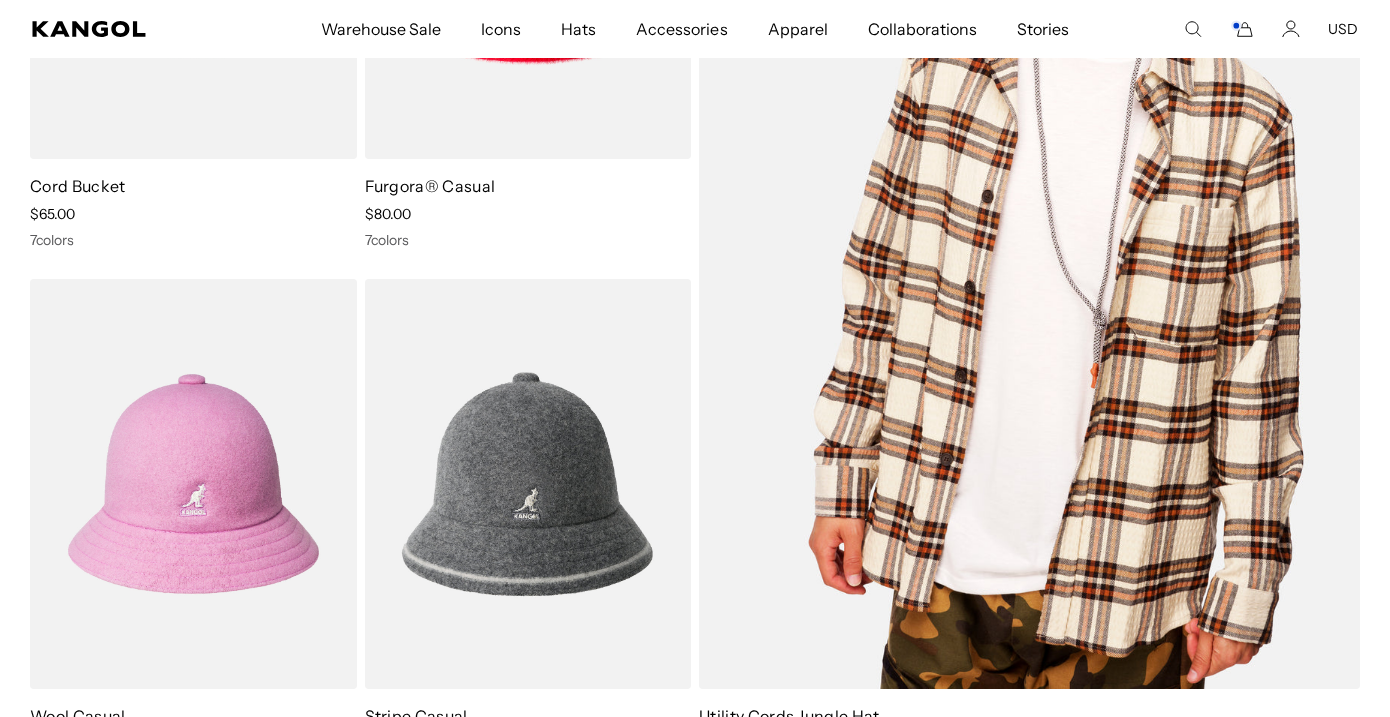 click at bounding box center [1029, 219] 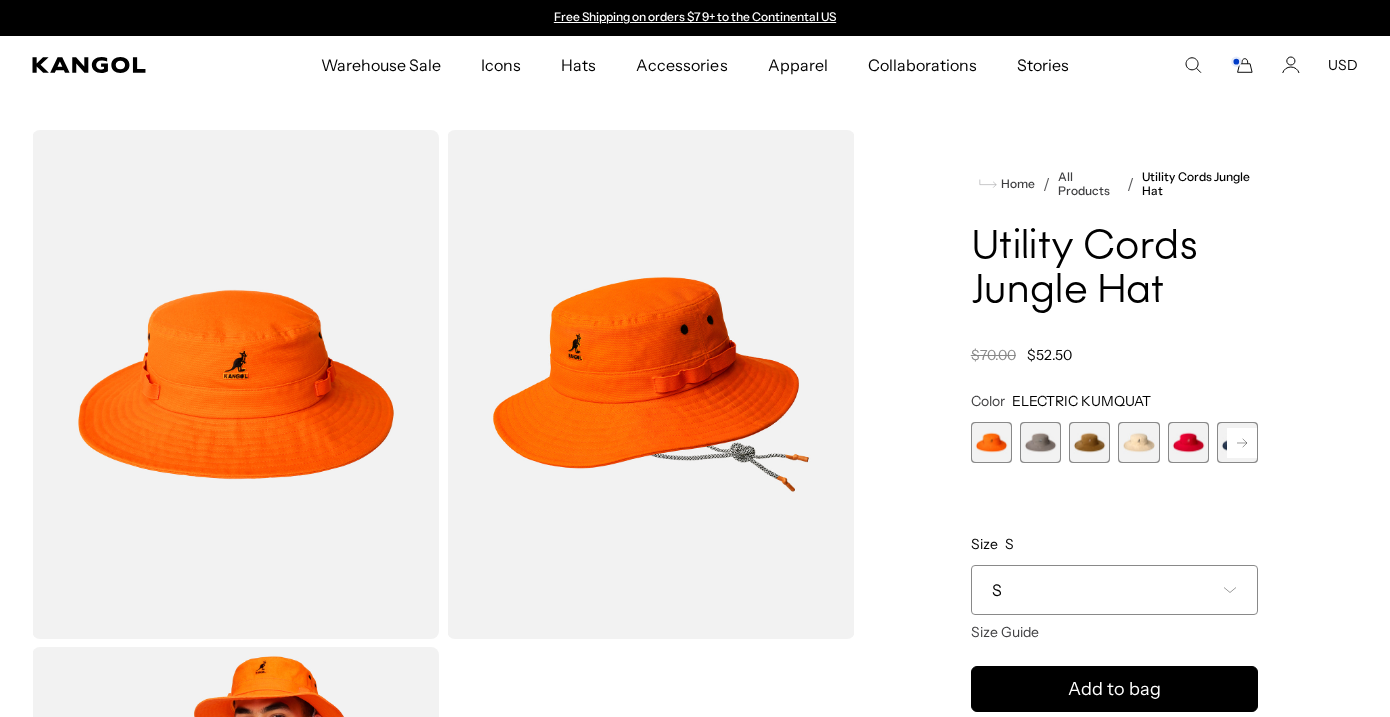 scroll, scrollTop: 0, scrollLeft: 0, axis: both 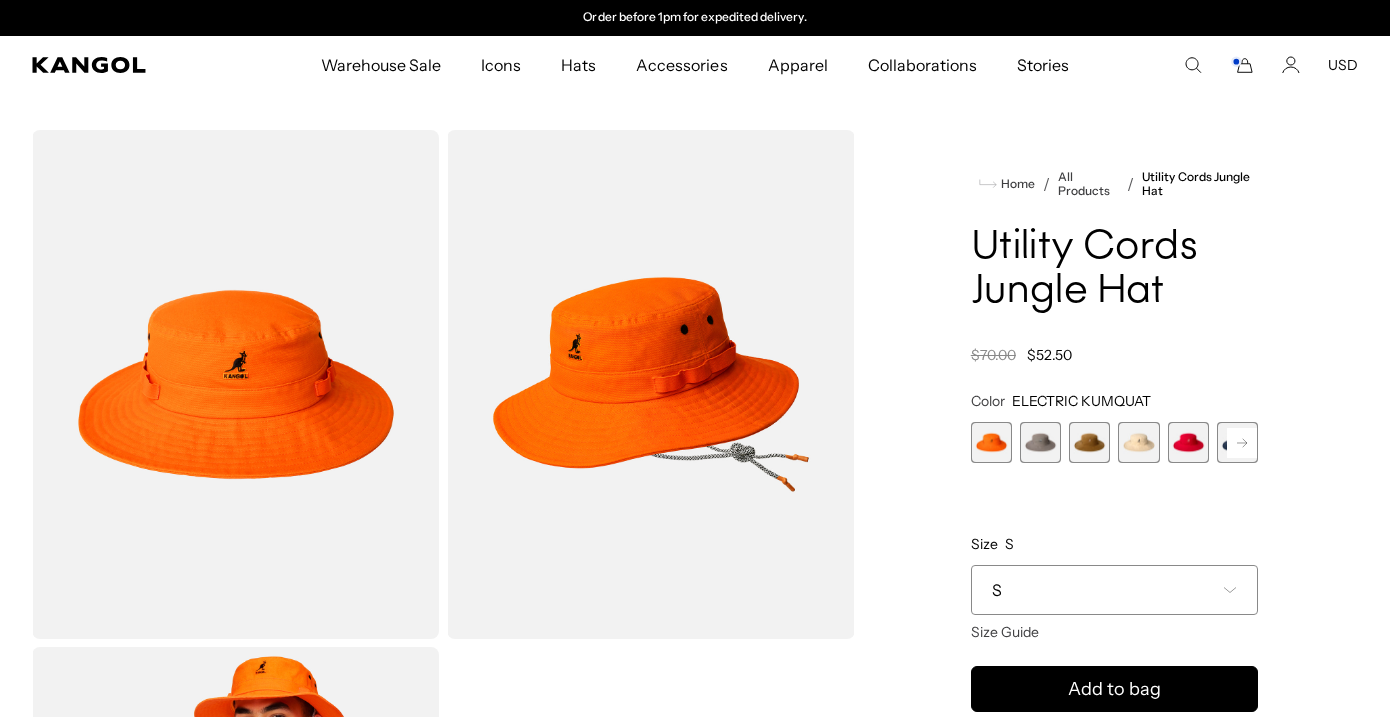 click at bounding box center [991, 442] 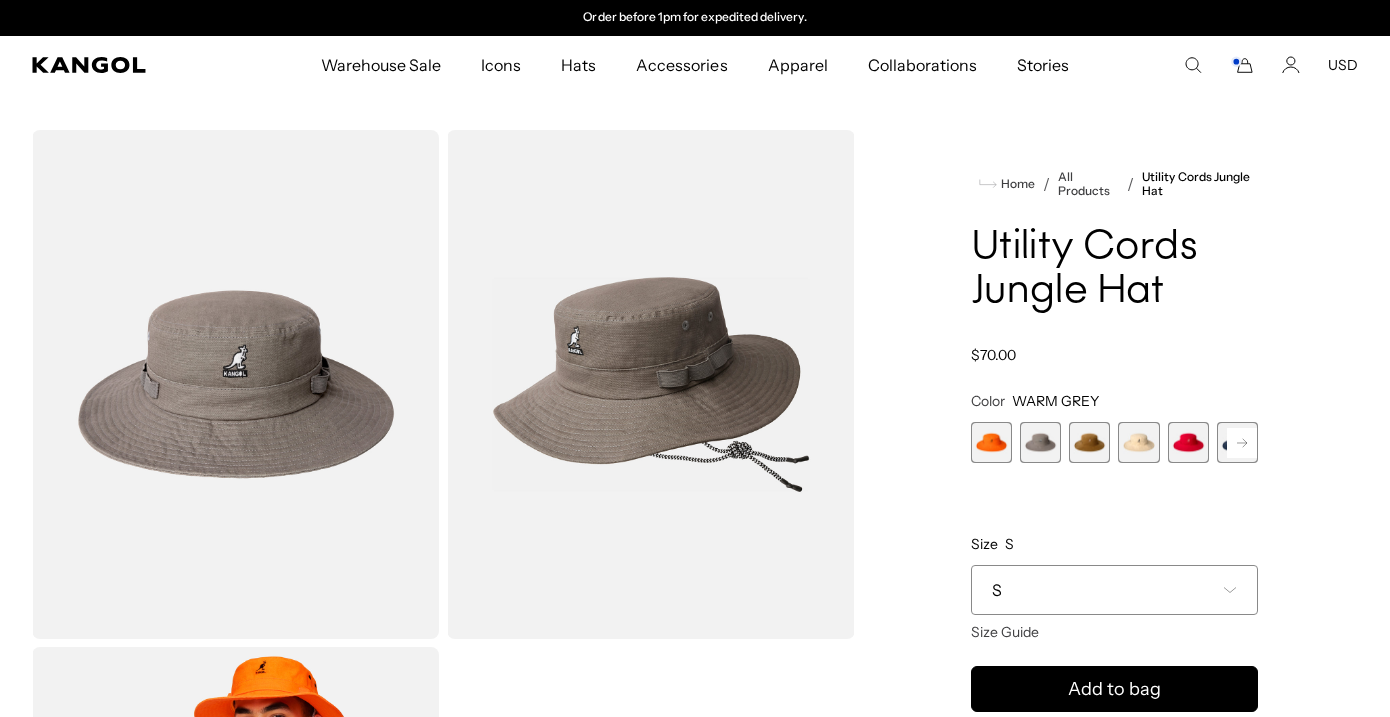 click at bounding box center (1089, 442) 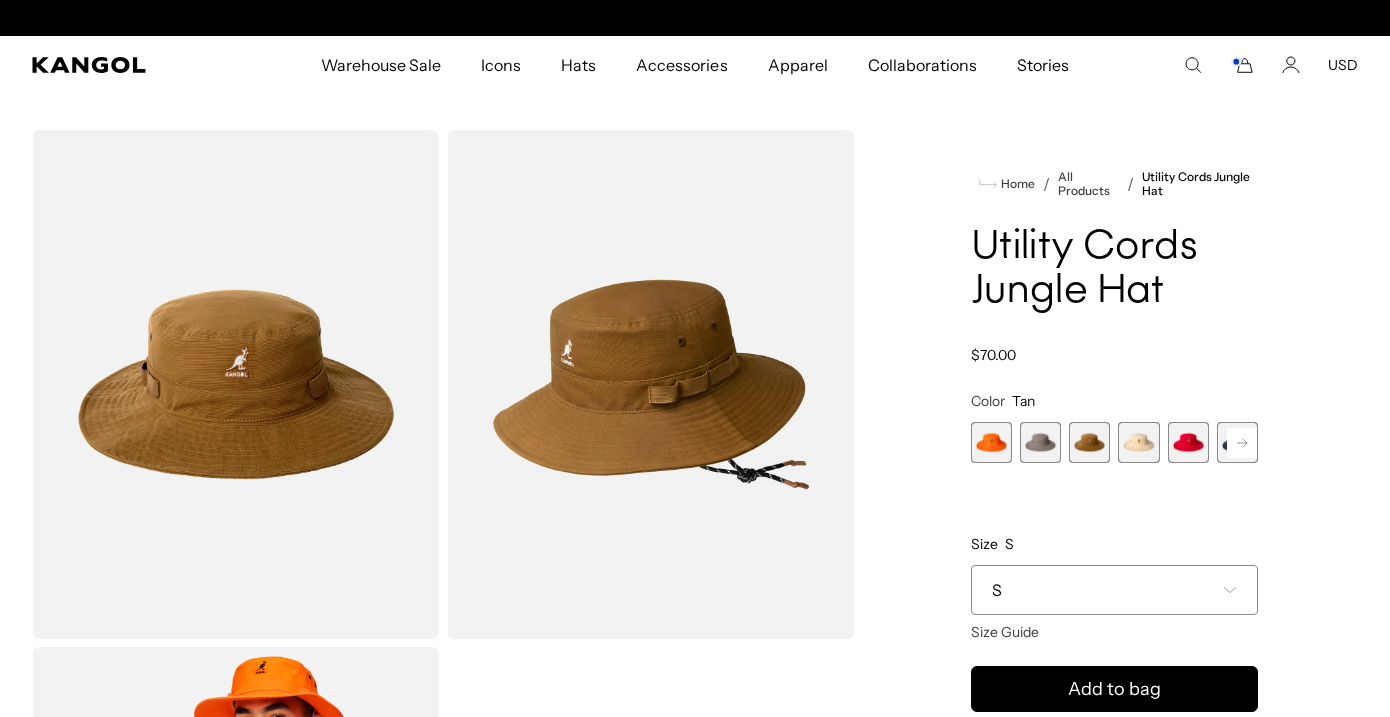 scroll, scrollTop: 0, scrollLeft: 412, axis: horizontal 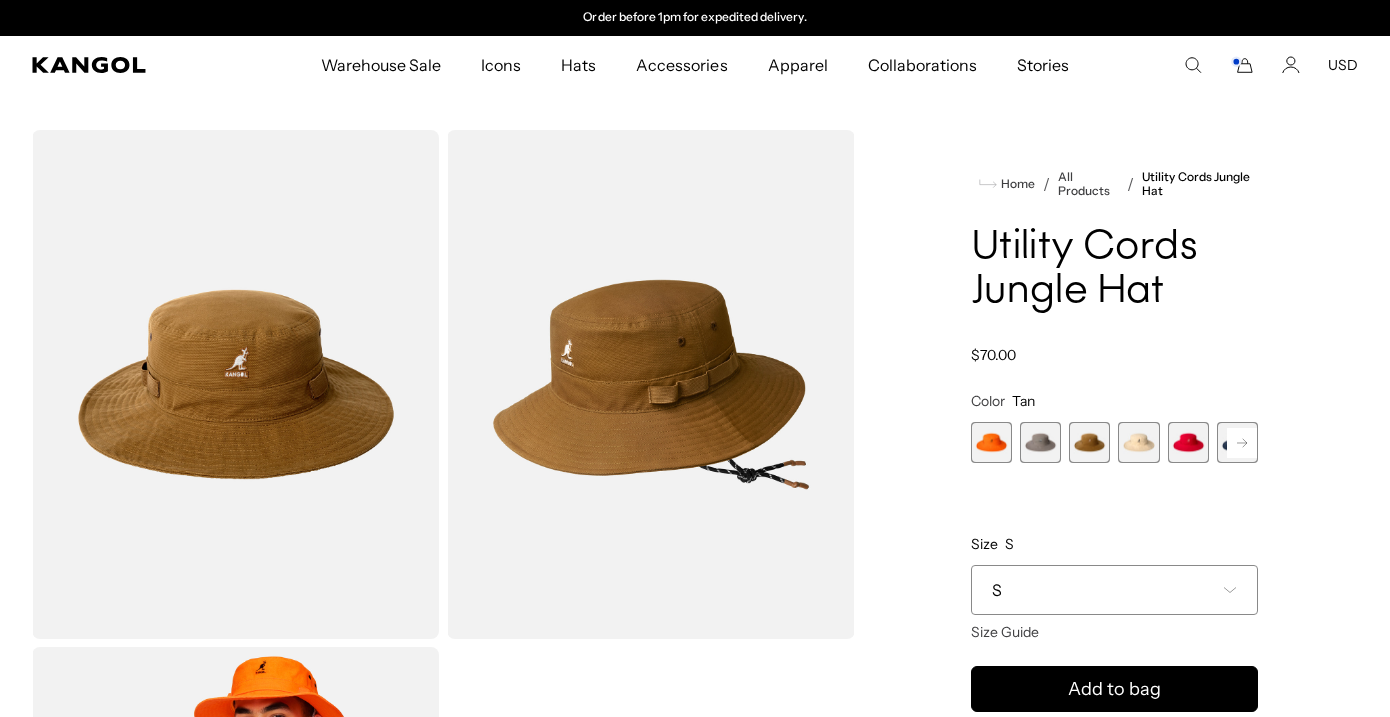 click at bounding box center [1138, 442] 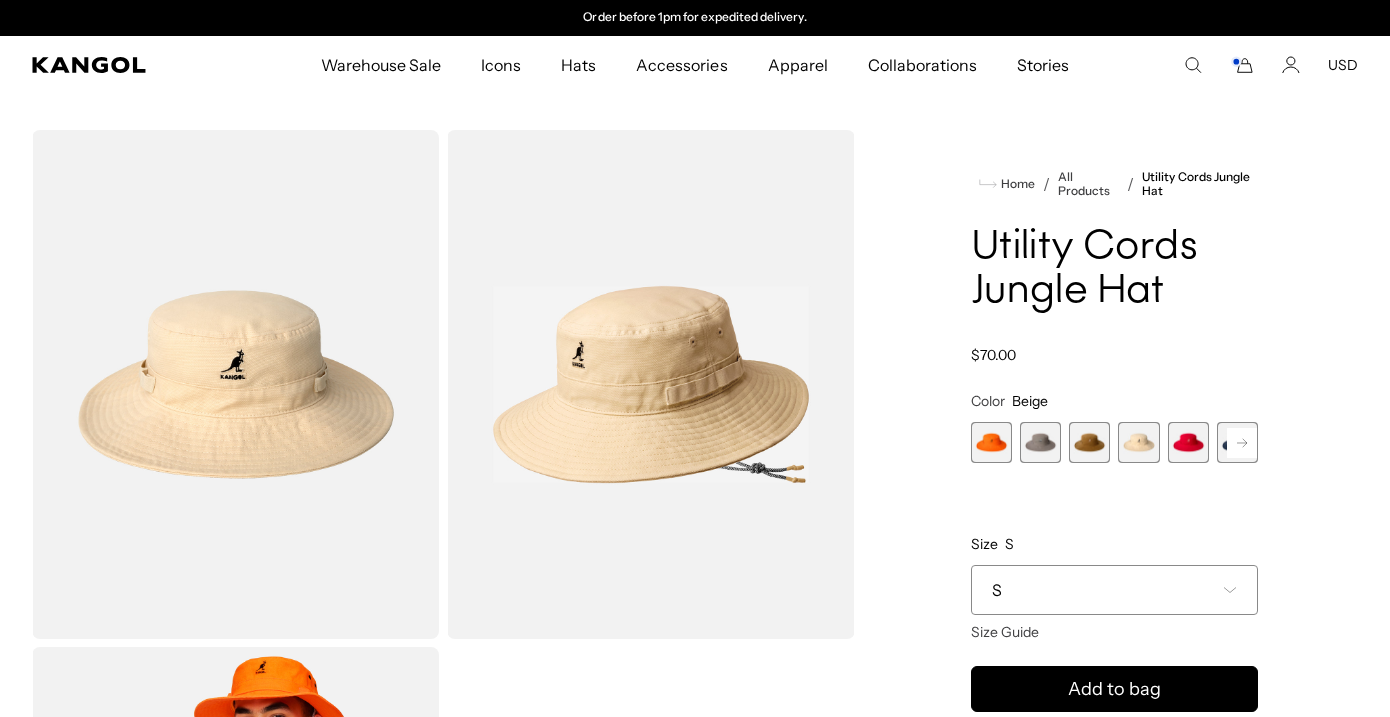 click at bounding box center [1188, 442] 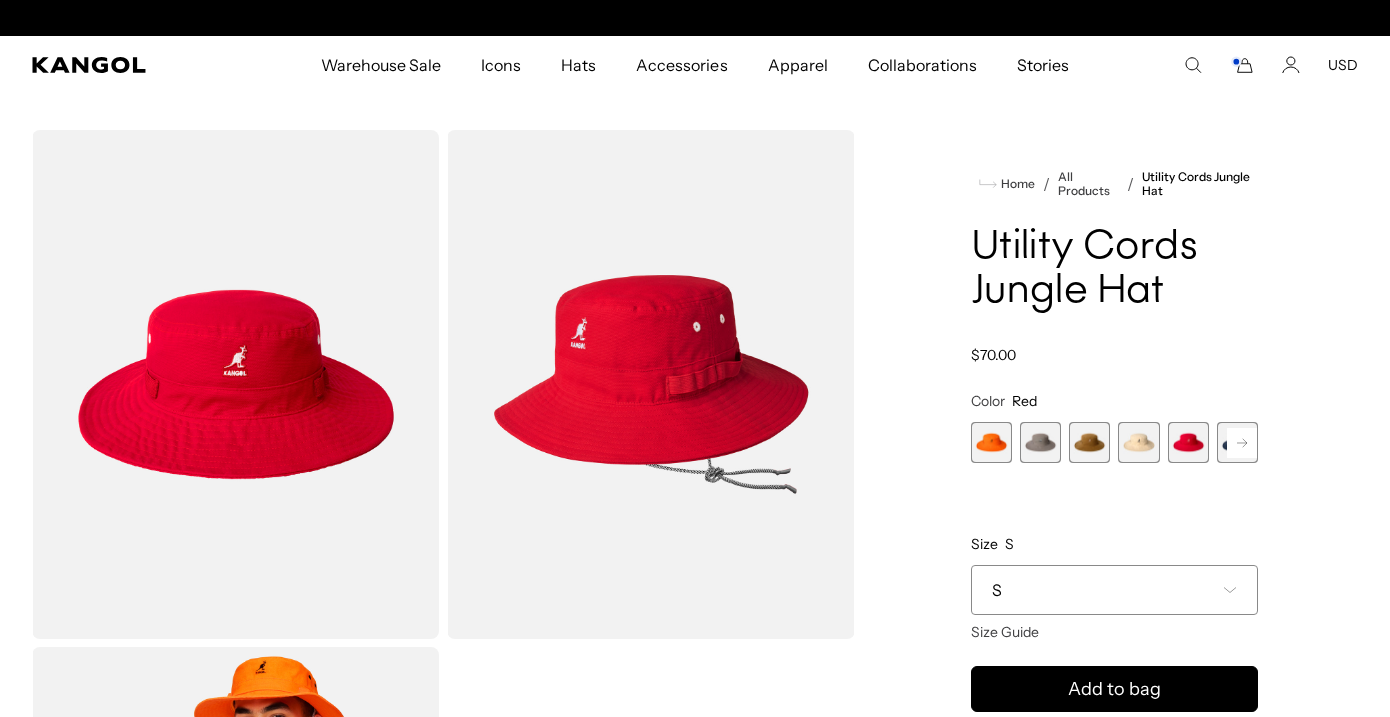 scroll, scrollTop: 0, scrollLeft: 0, axis: both 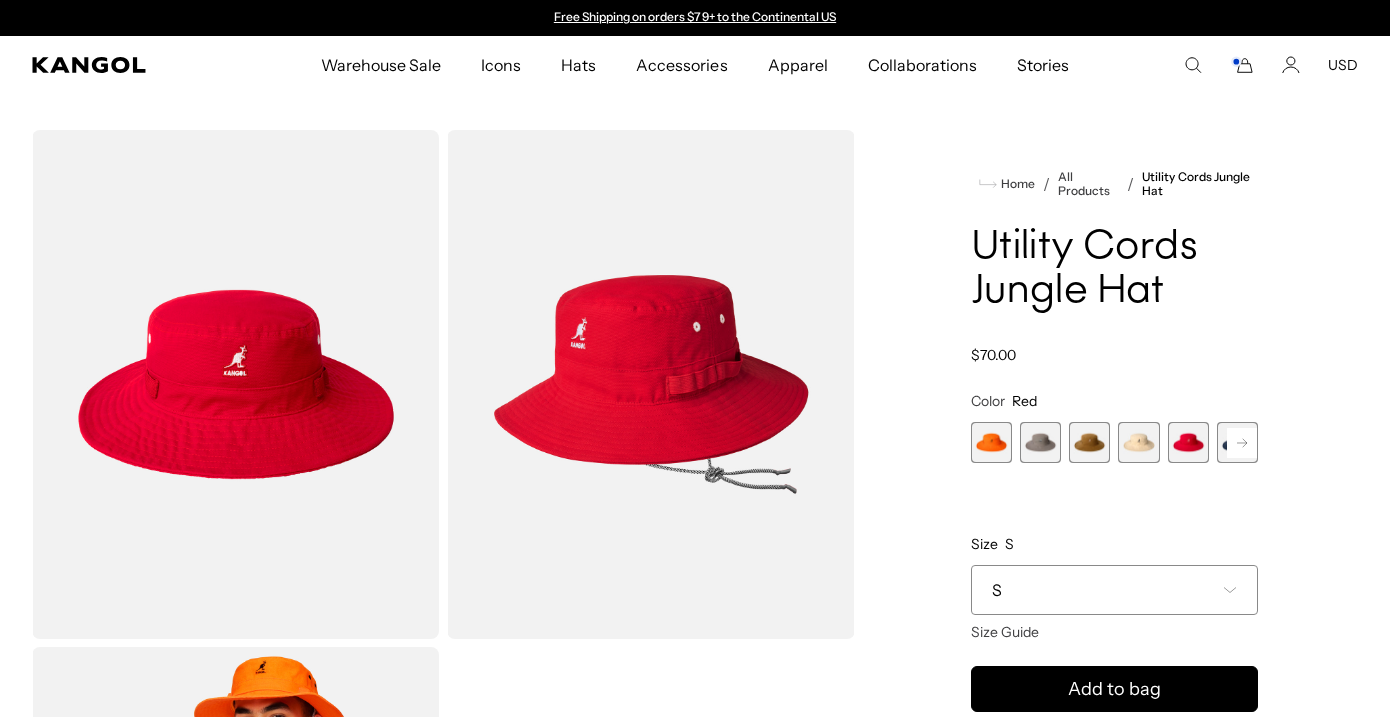 click 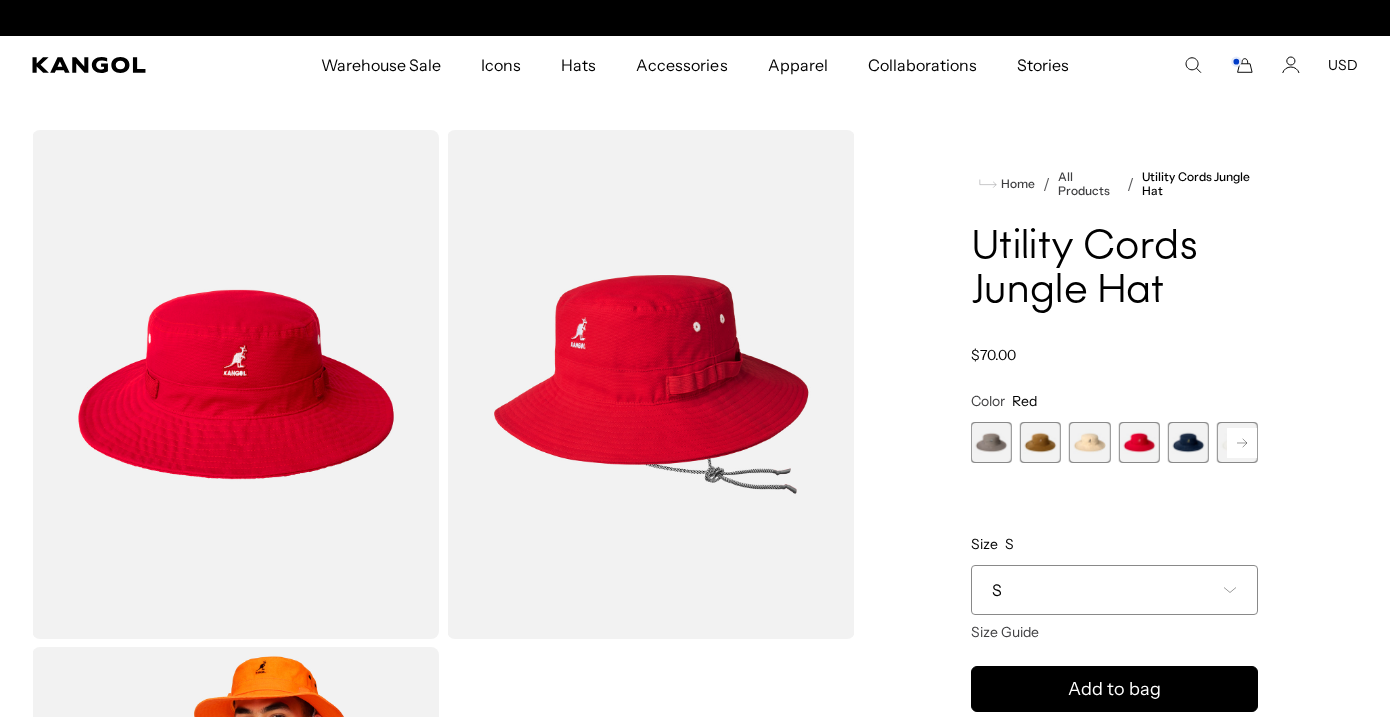scroll, scrollTop: 0, scrollLeft: 412, axis: horizontal 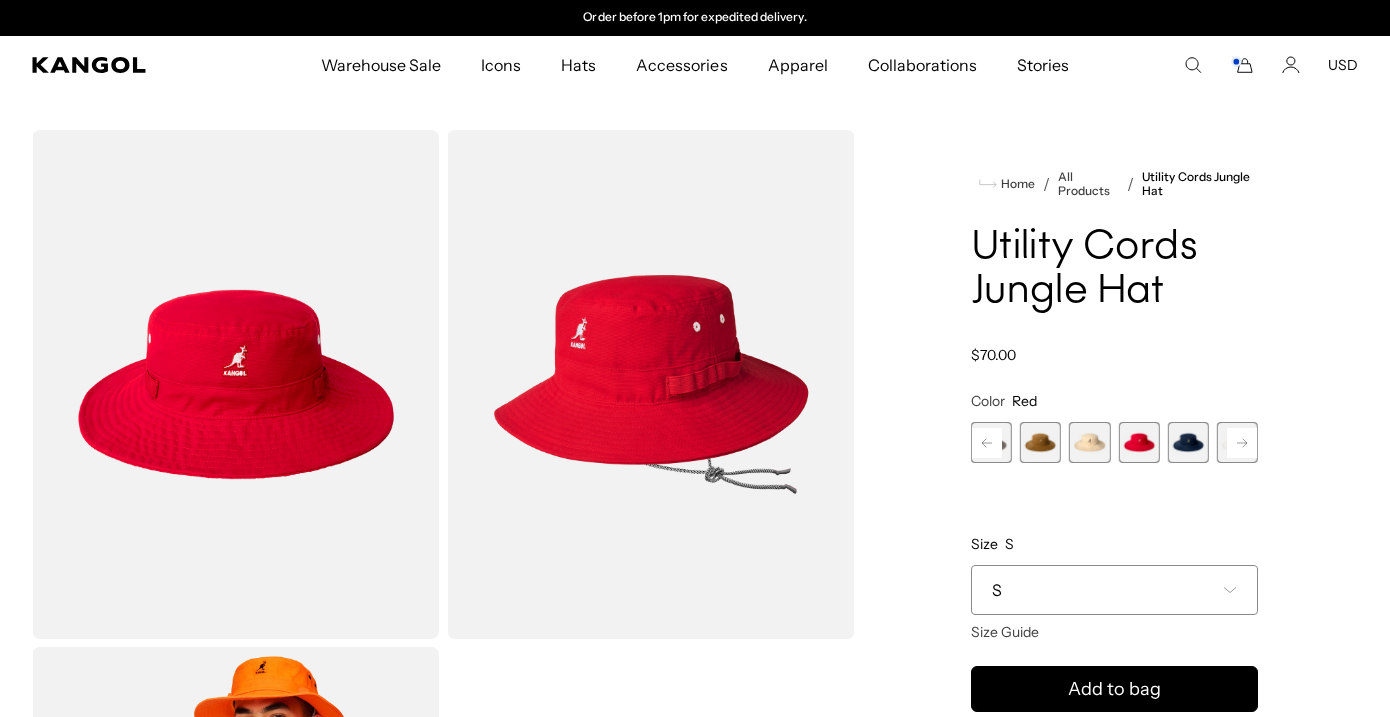 click at bounding box center [1188, 442] 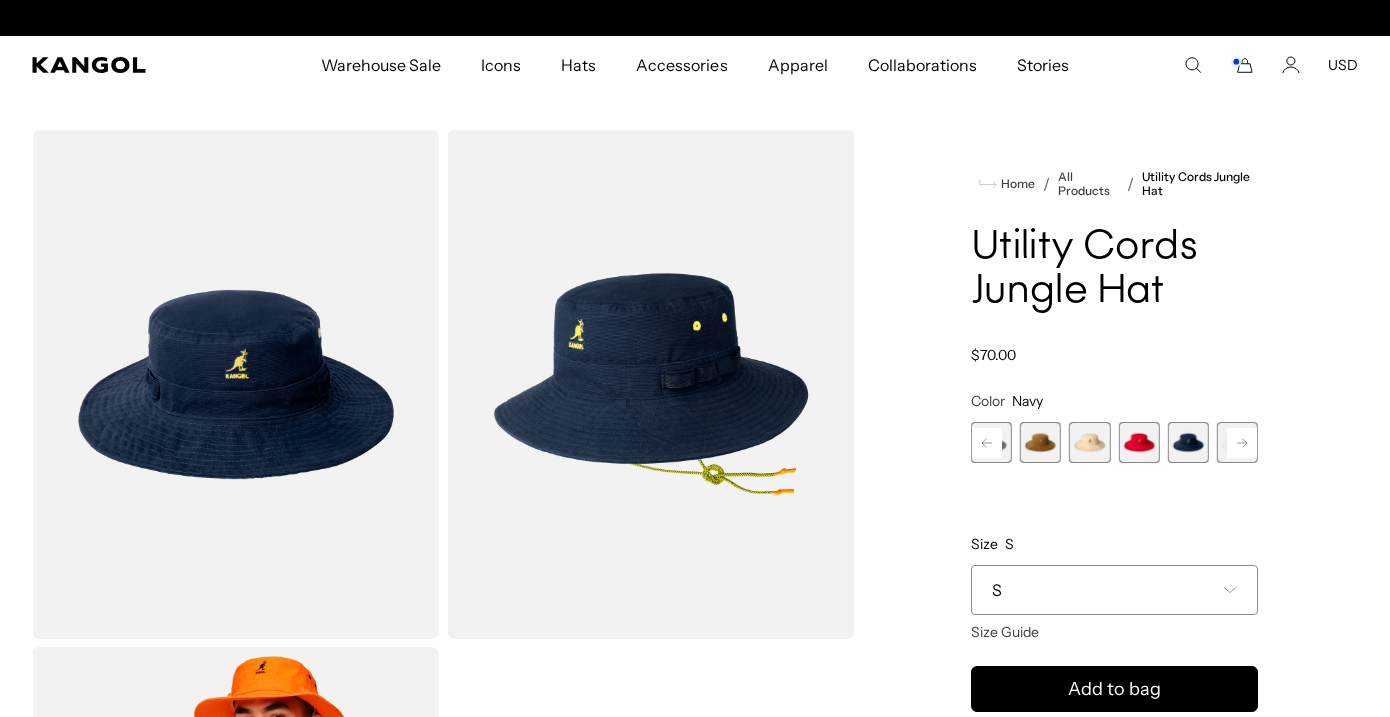 click 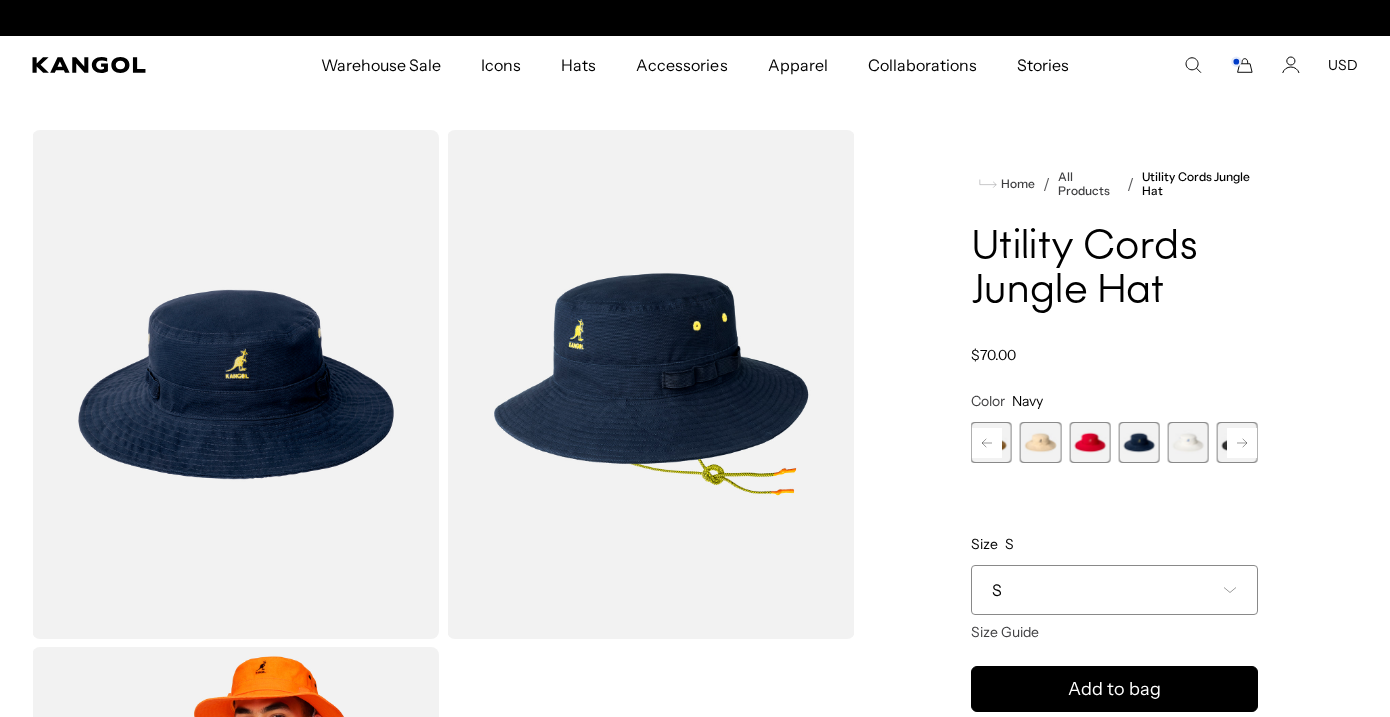 scroll, scrollTop: 0, scrollLeft: 0, axis: both 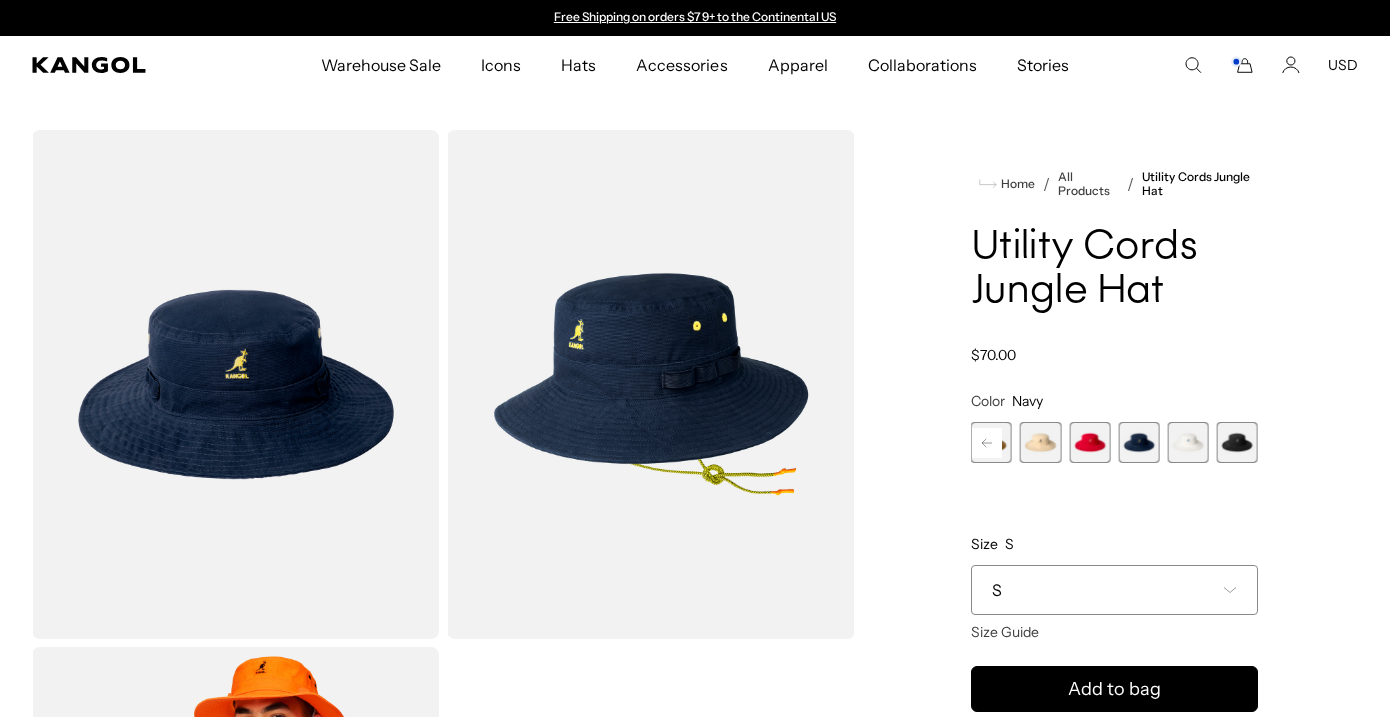 click at bounding box center (1188, 442) 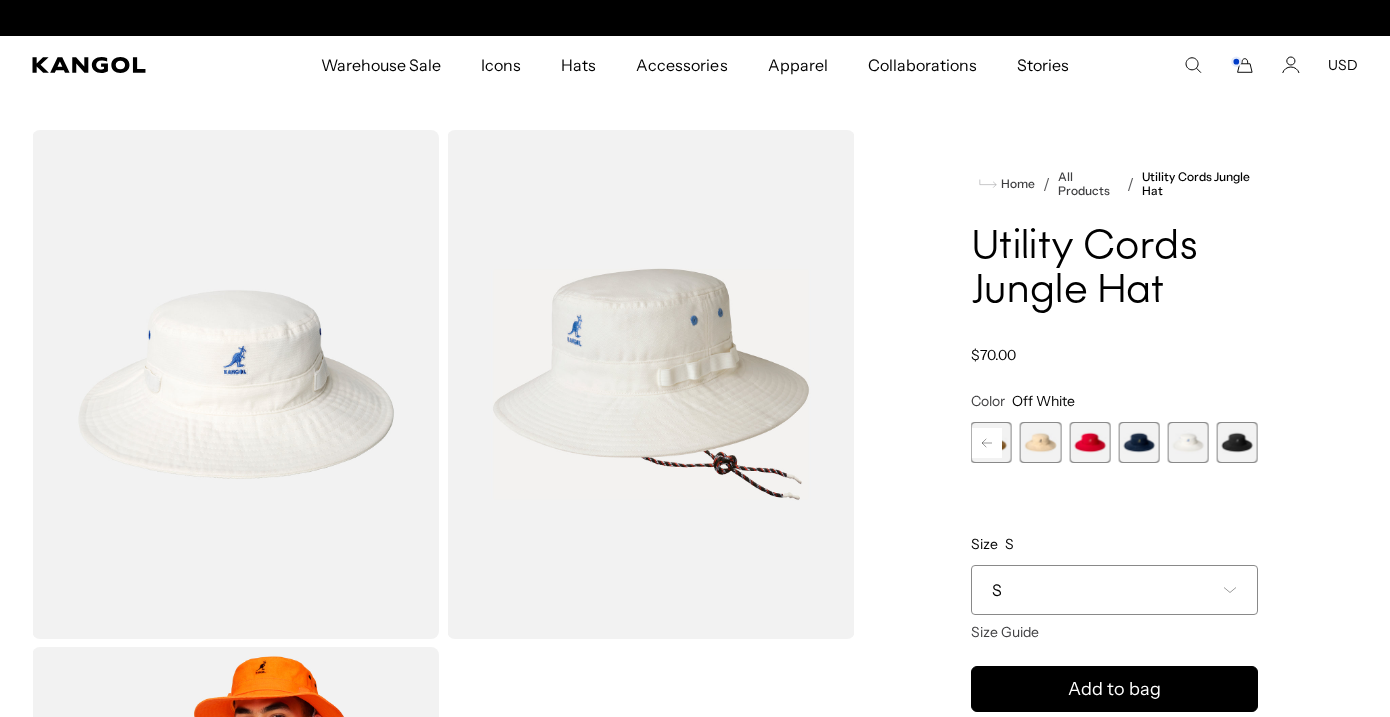 scroll, scrollTop: 0, scrollLeft: 412, axis: horizontal 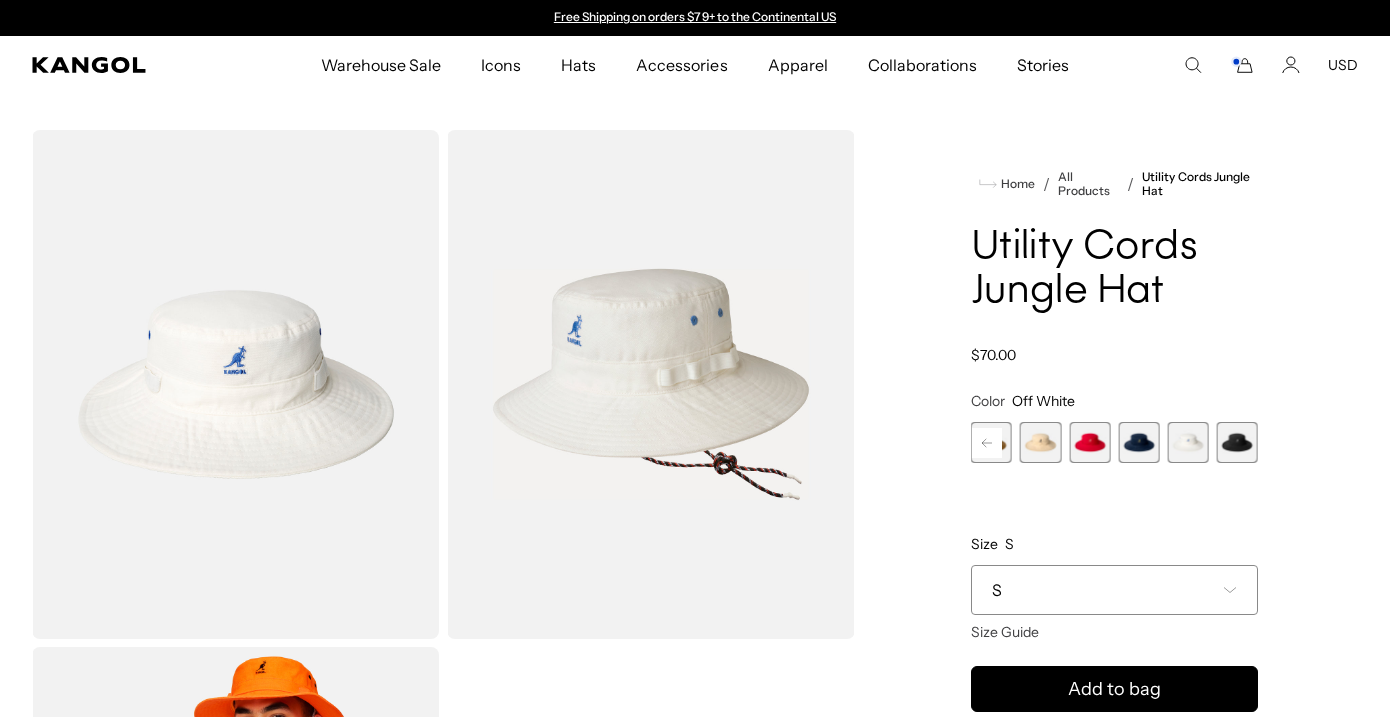 click at bounding box center (1237, 442) 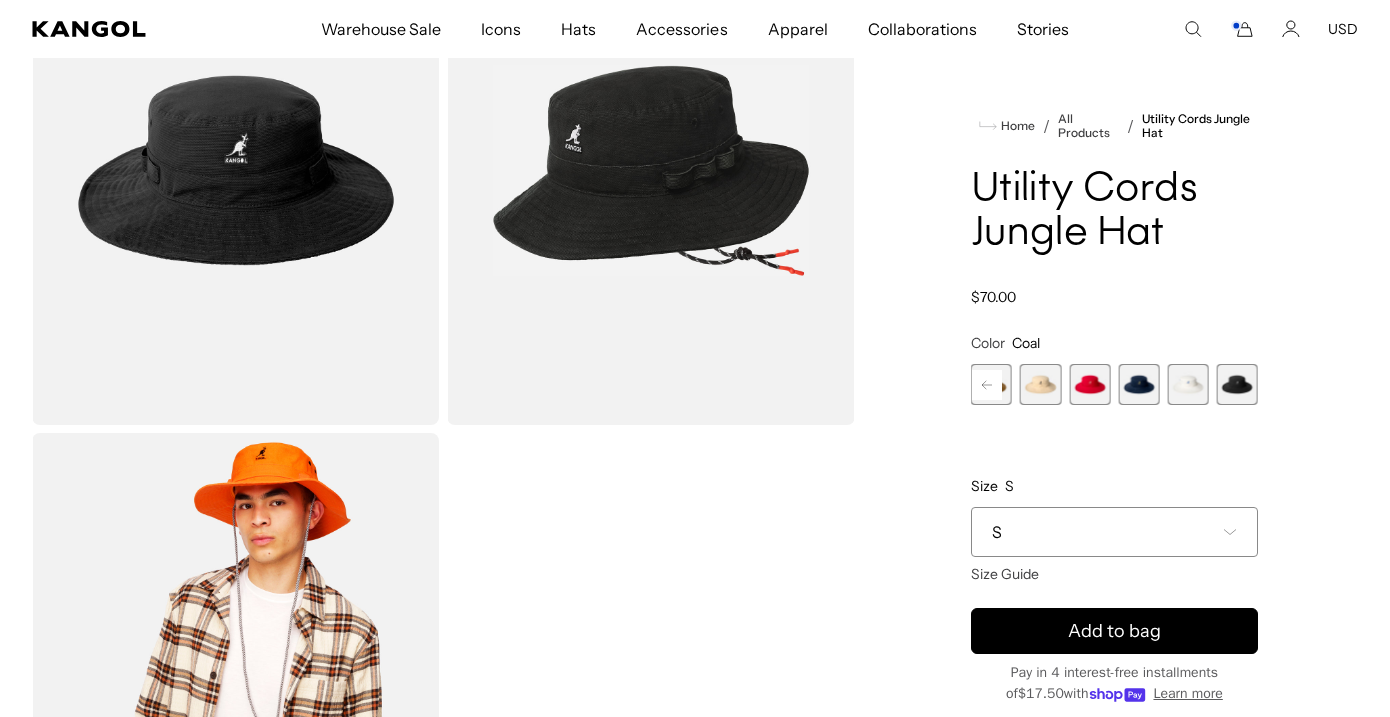 scroll, scrollTop: 215, scrollLeft: 0, axis: vertical 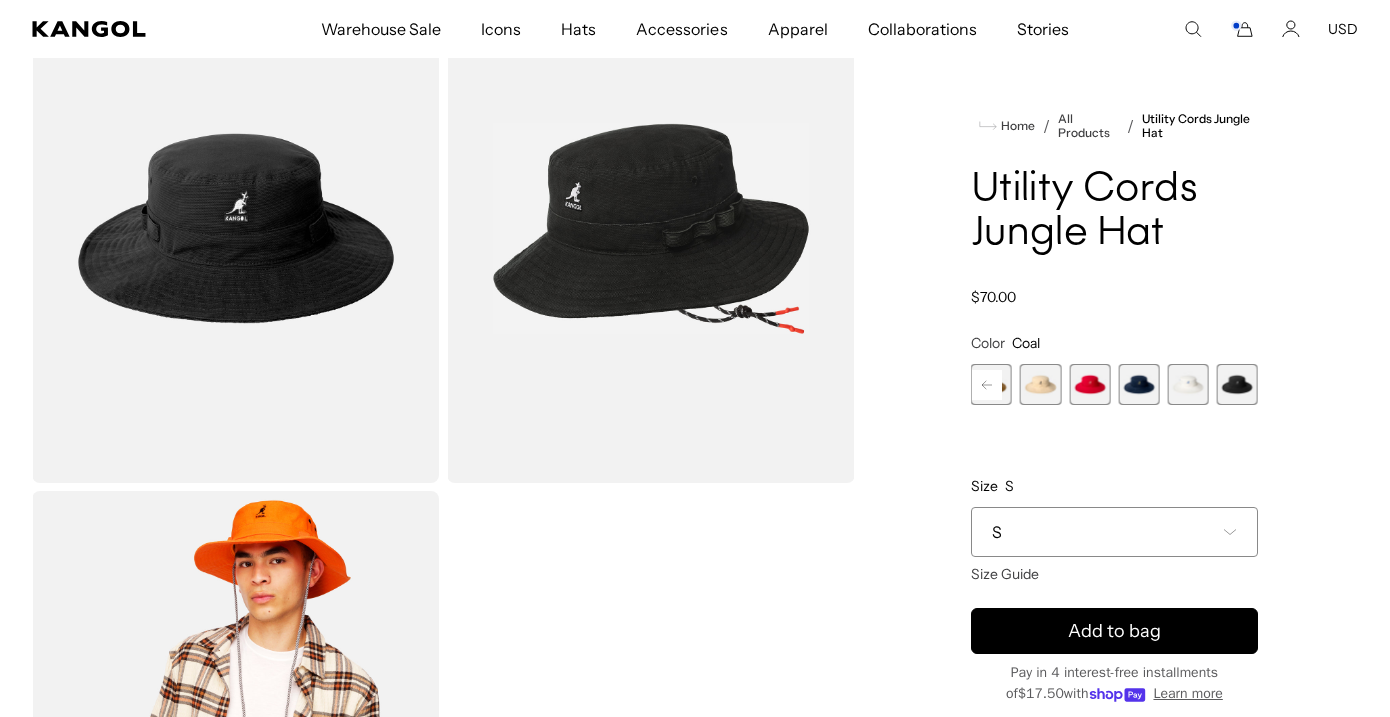 click 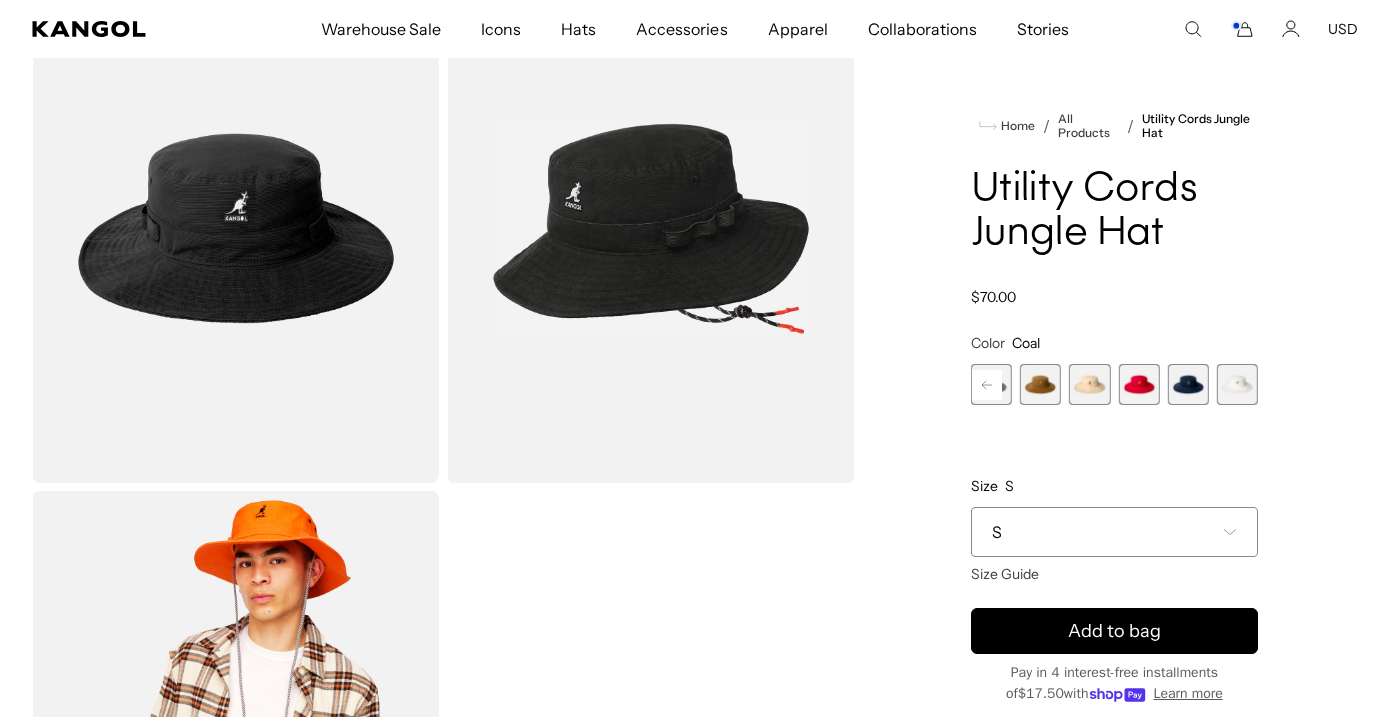 scroll, scrollTop: 0, scrollLeft: 0, axis: both 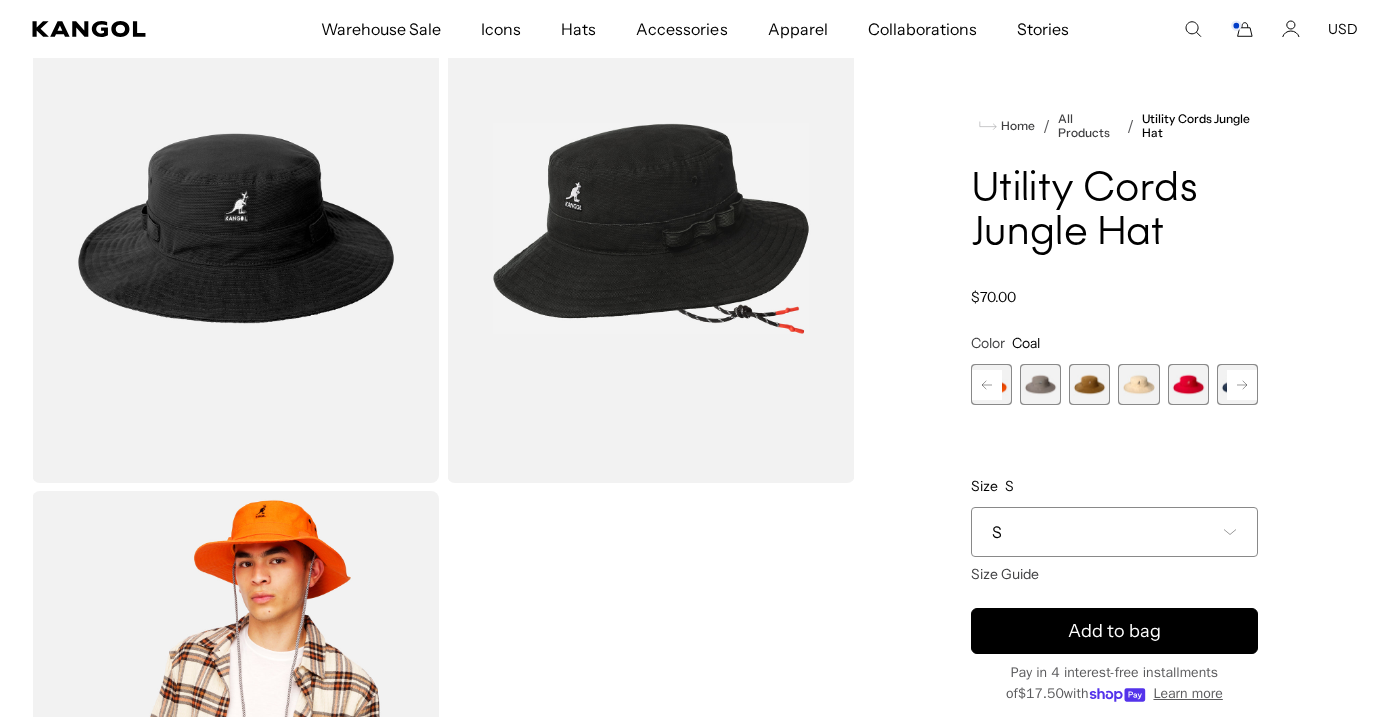 click on "Previous
Next
ELECTRIC KUMQUAT
Variant sold out or unavailable
WARM GREY
Variant sold out or unavailable
Tan
Variant sold out or unavailable
Beige
Variant sold out or unavailable
Red
Variant sold out or unavailable
Navy
Variant sold out or unavailable
Off White" at bounding box center (1114, 384) 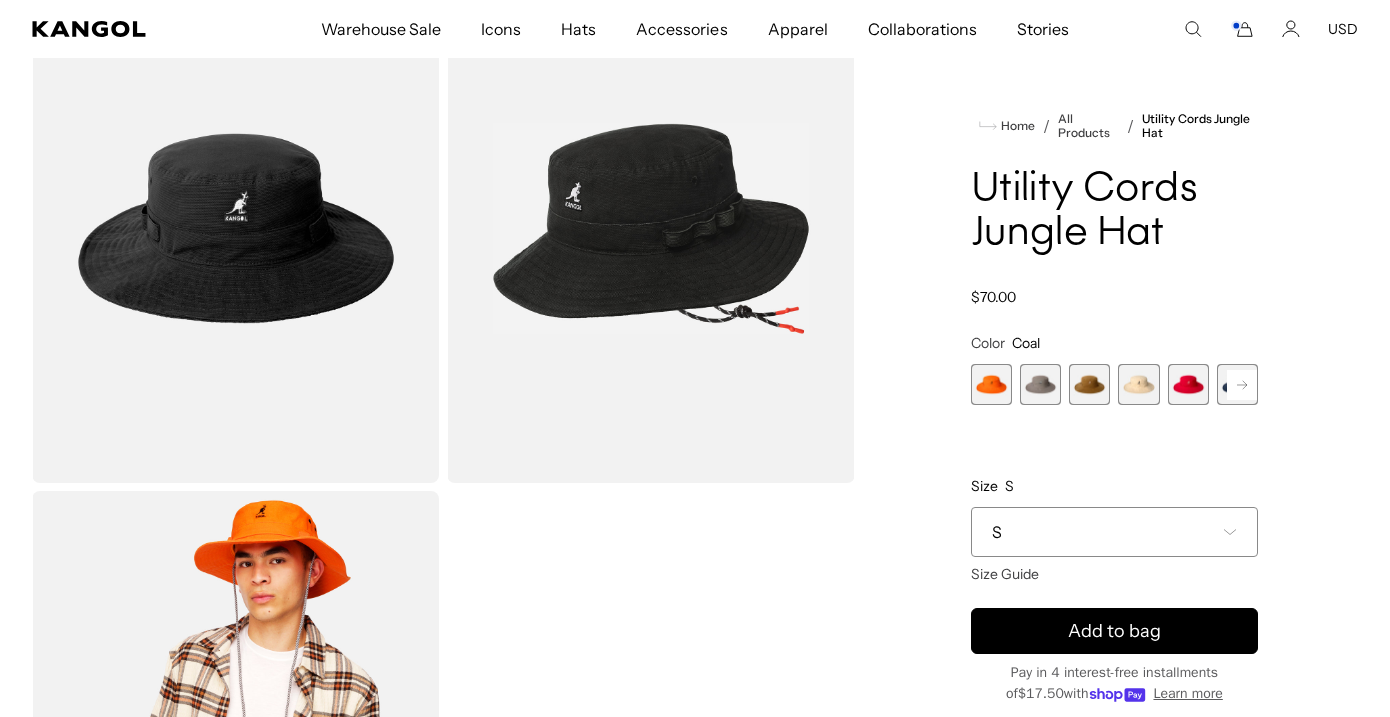 click at bounding box center [991, 384] 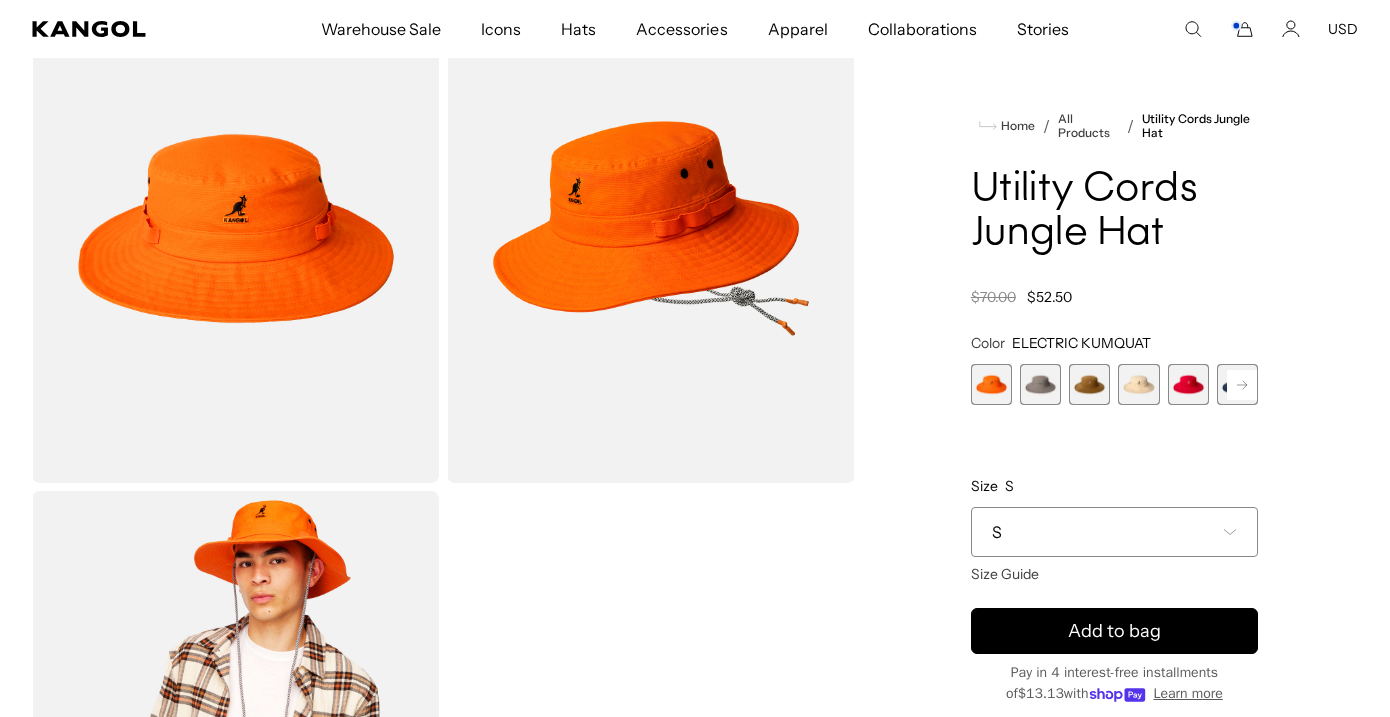 click at bounding box center [991, 384] 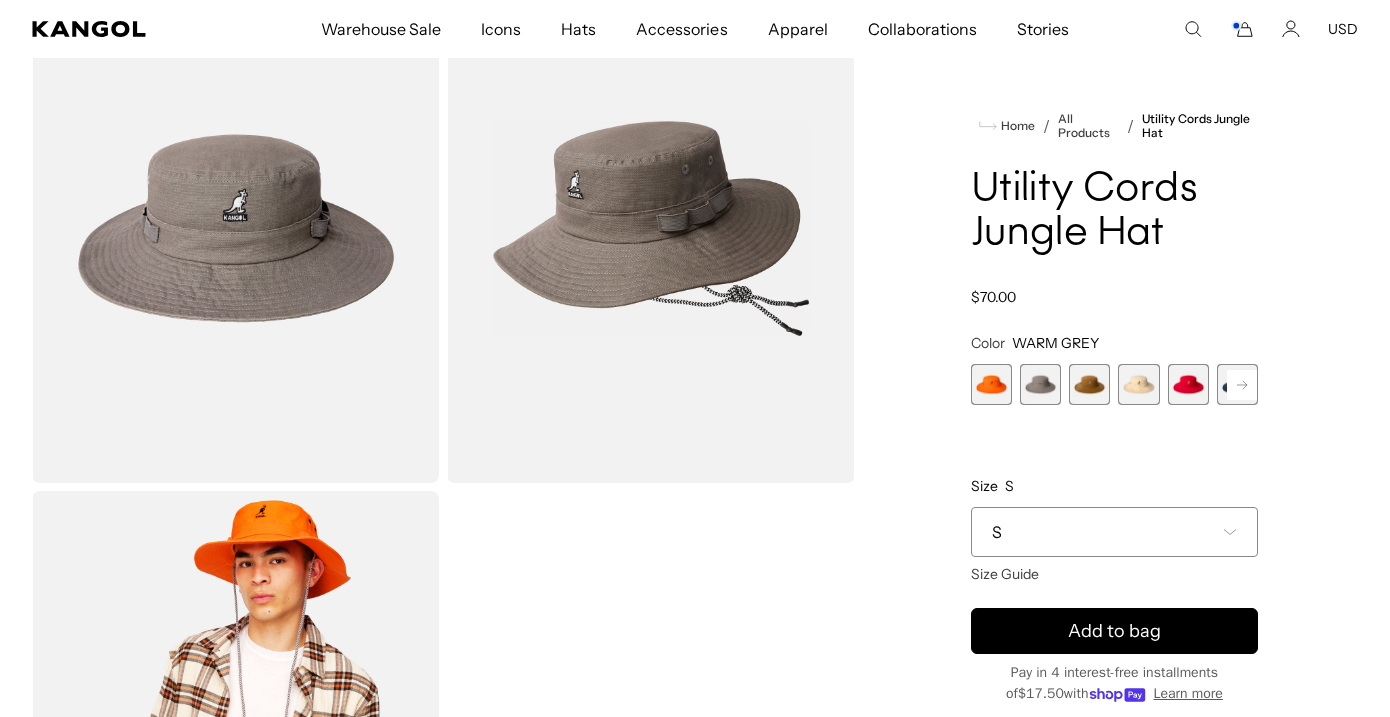 click at bounding box center (1089, 384) 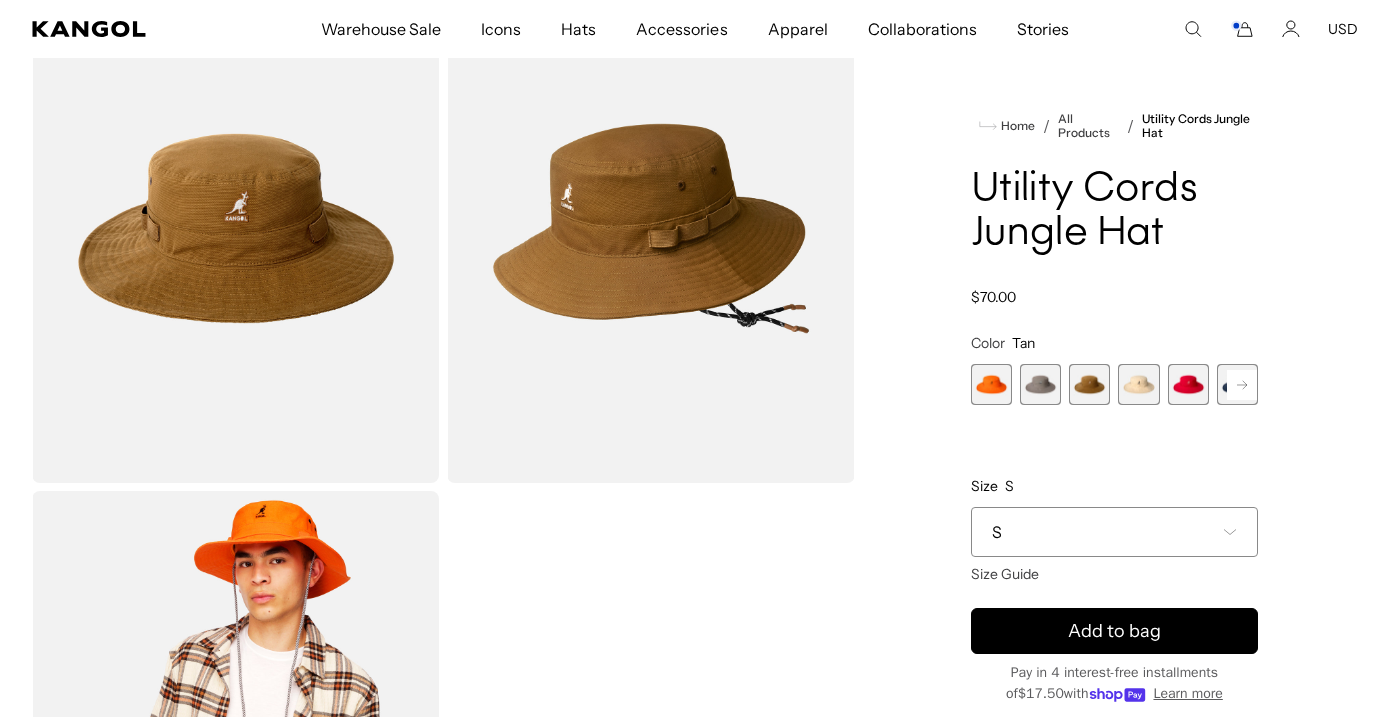 click at bounding box center [1138, 384] 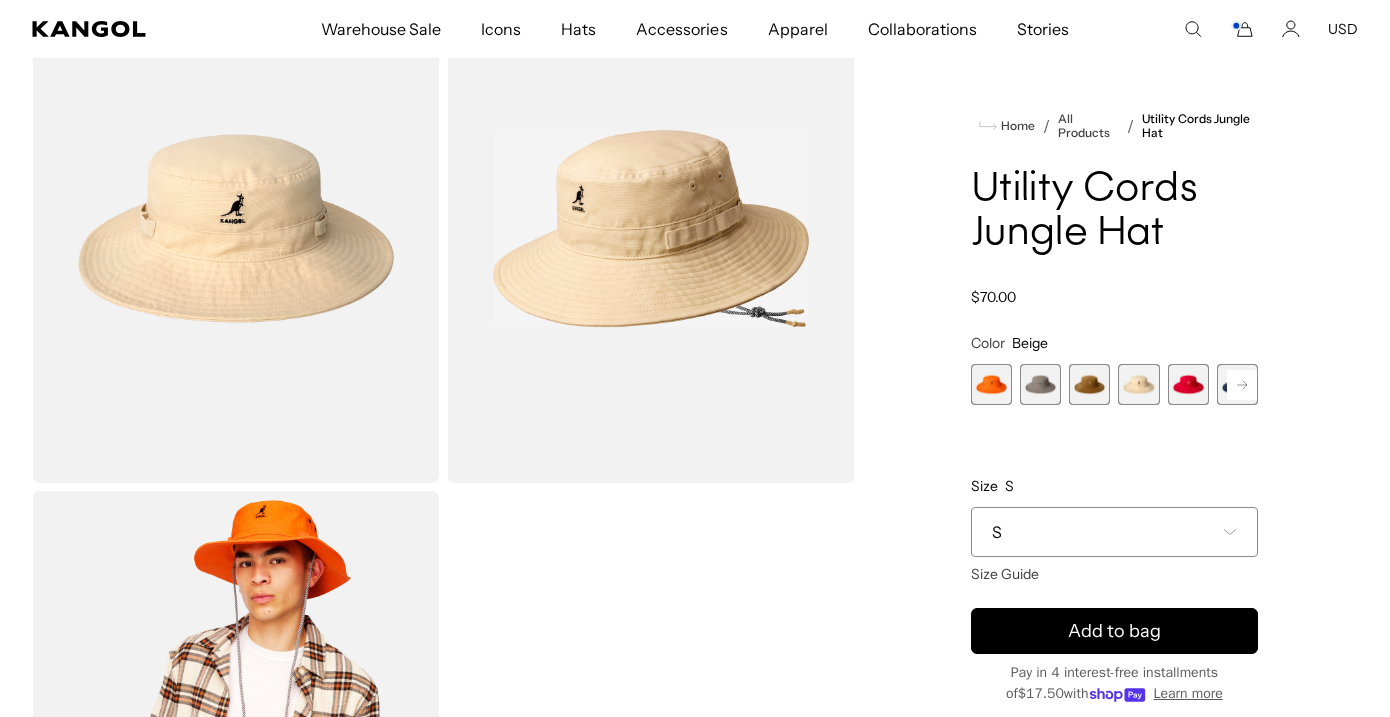 scroll, scrollTop: 0, scrollLeft: 412, axis: horizontal 